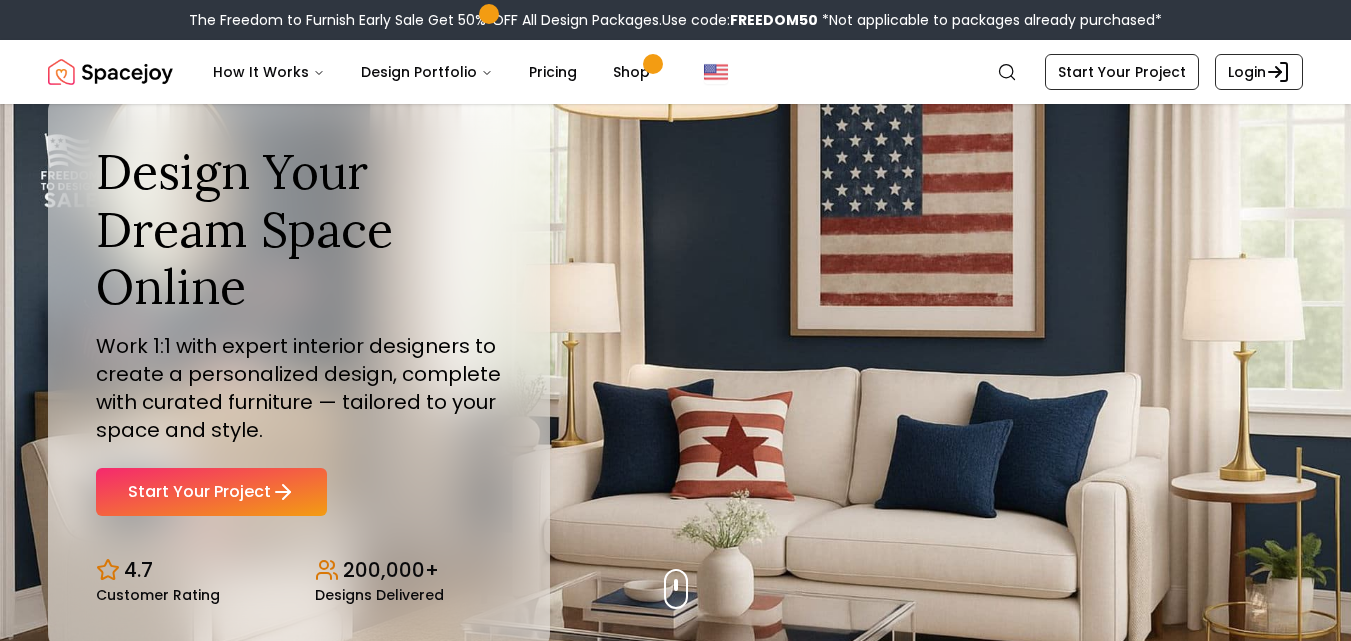 scroll, scrollTop: 0, scrollLeft: 0, axis: both 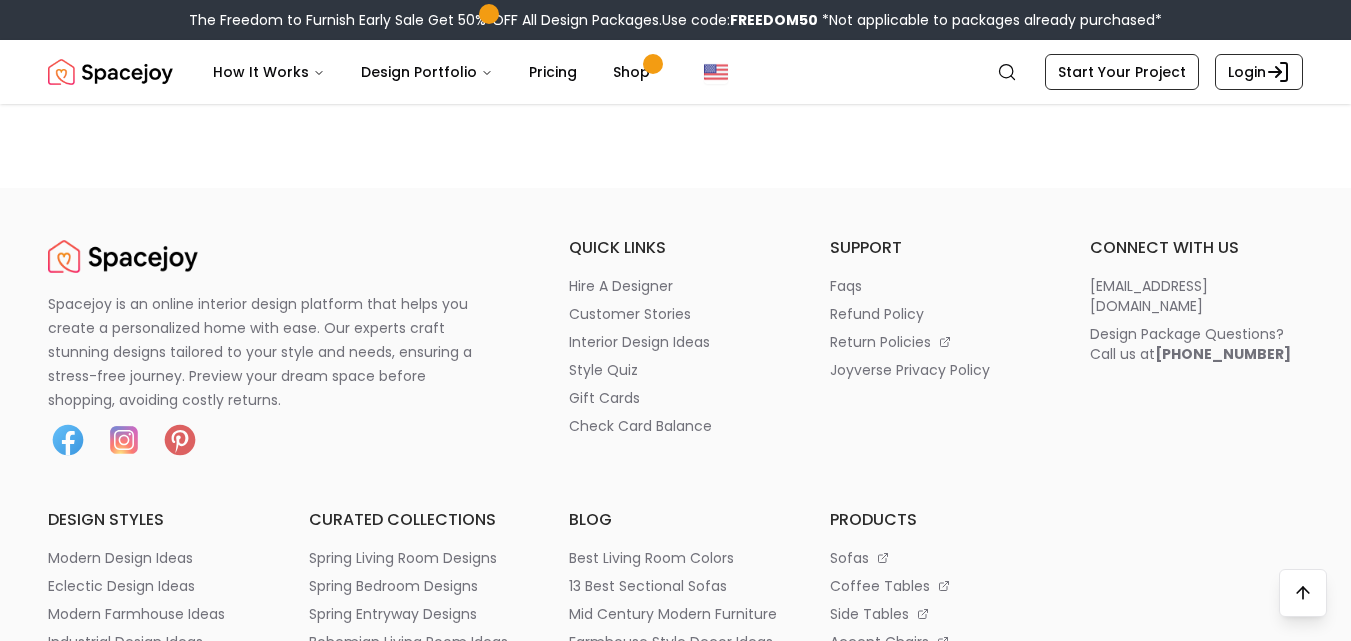 click on "connect with us" at bounding box center (1196, 248) 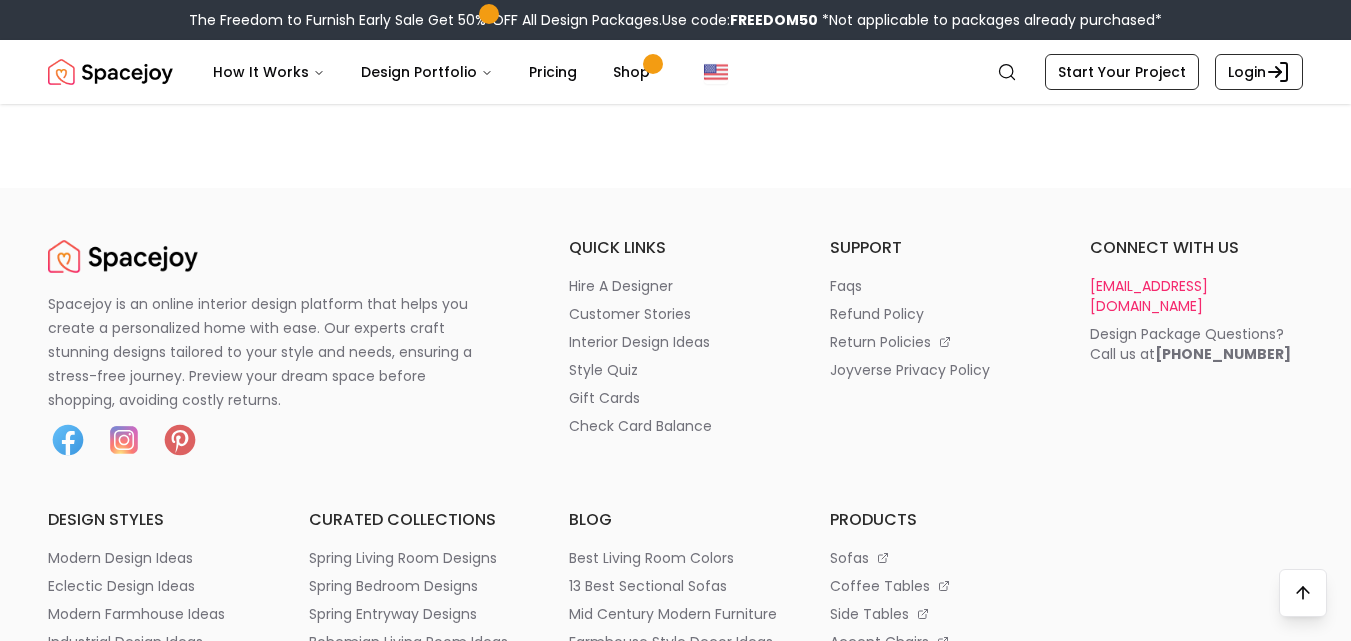 click on "[EMAIL_ADDRESS][DOMAIN_NAME]" at bounding box center [1196, 296] 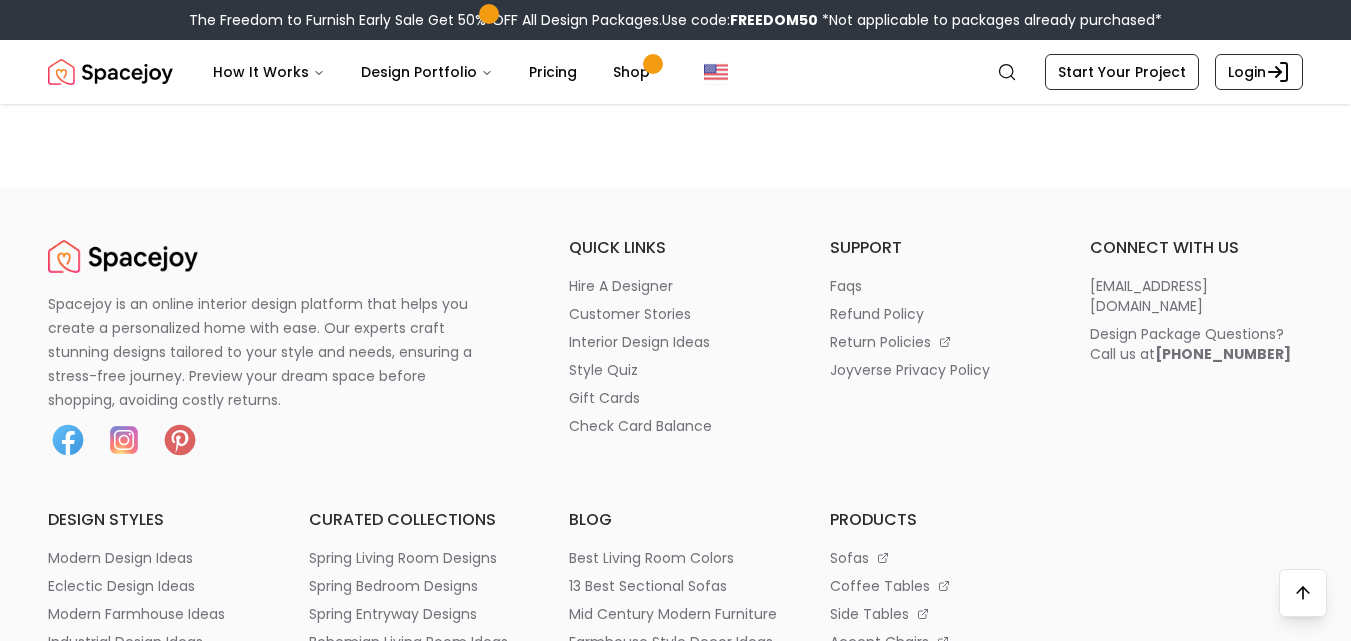 click on "connect with us [EMAIL_ADDRESS][DOMAIN_NAME] Design Package Questions? Call us at  [PHONE_NUMBER]" at bounding box center (1196, 348) 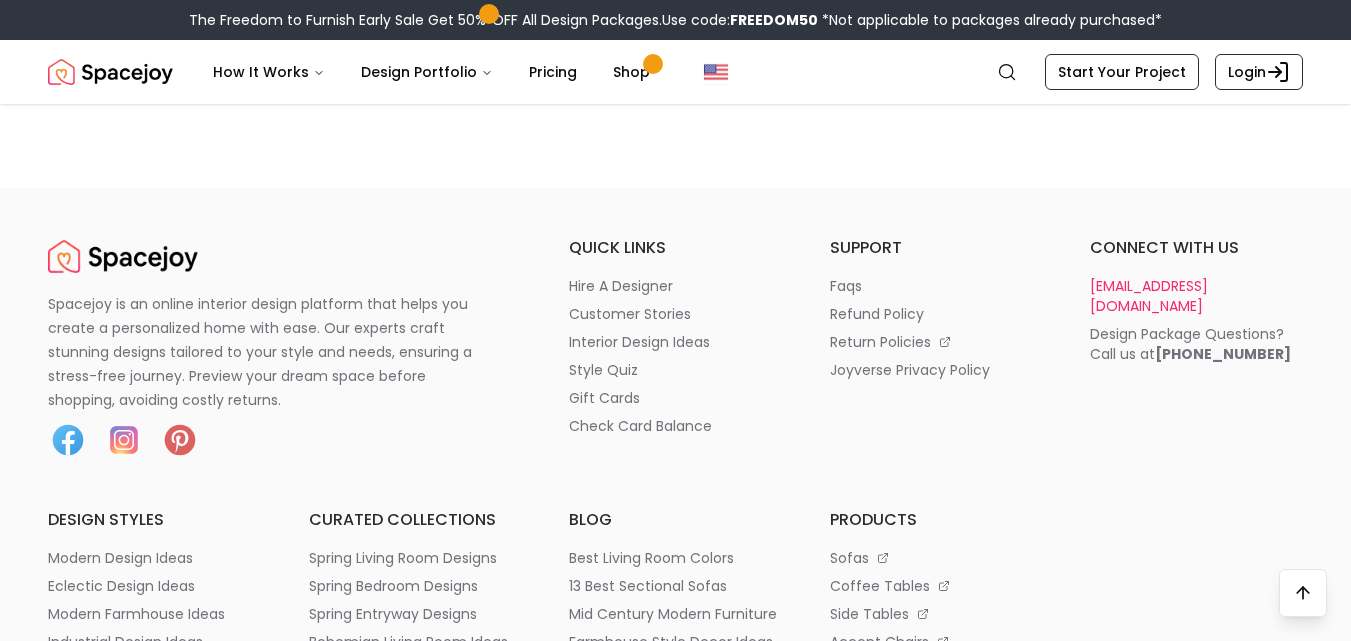 click on "[EMAIL_ADDRESS][DOMAIN_NAME]" at bounding box center (1196, 296) 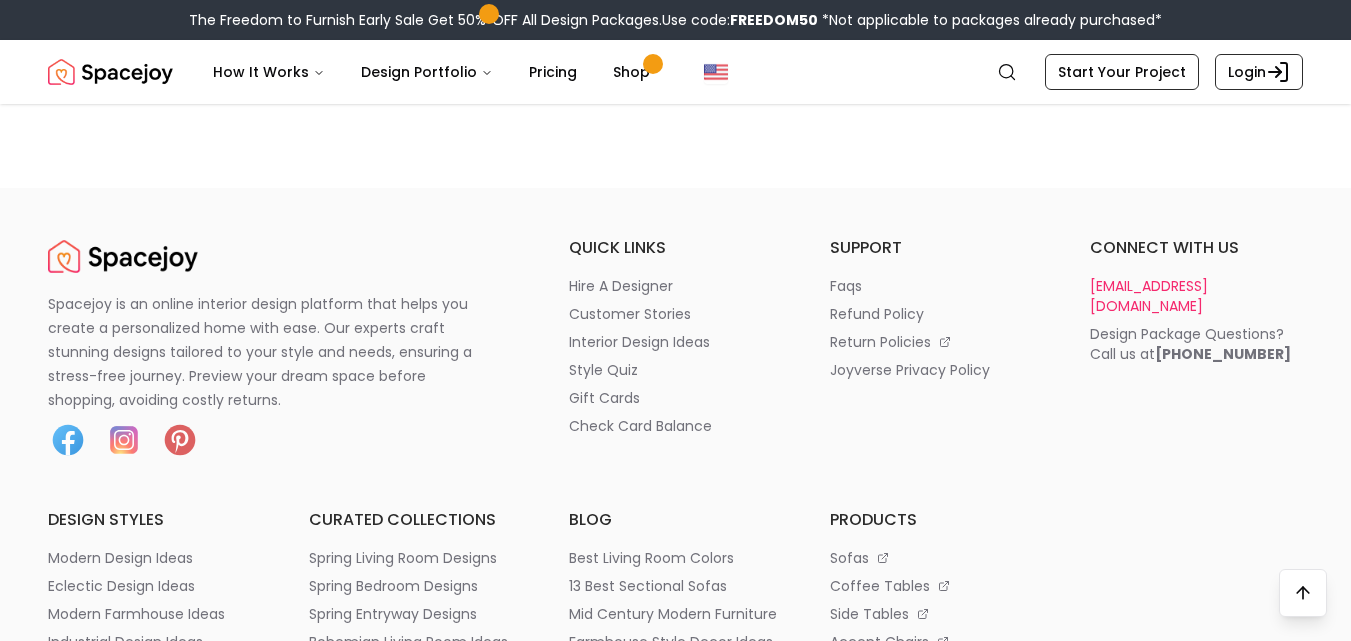 click on "[EMAIL_ADDRESS][DOMAIN_NAME]" at bounding box center [1196, 296] 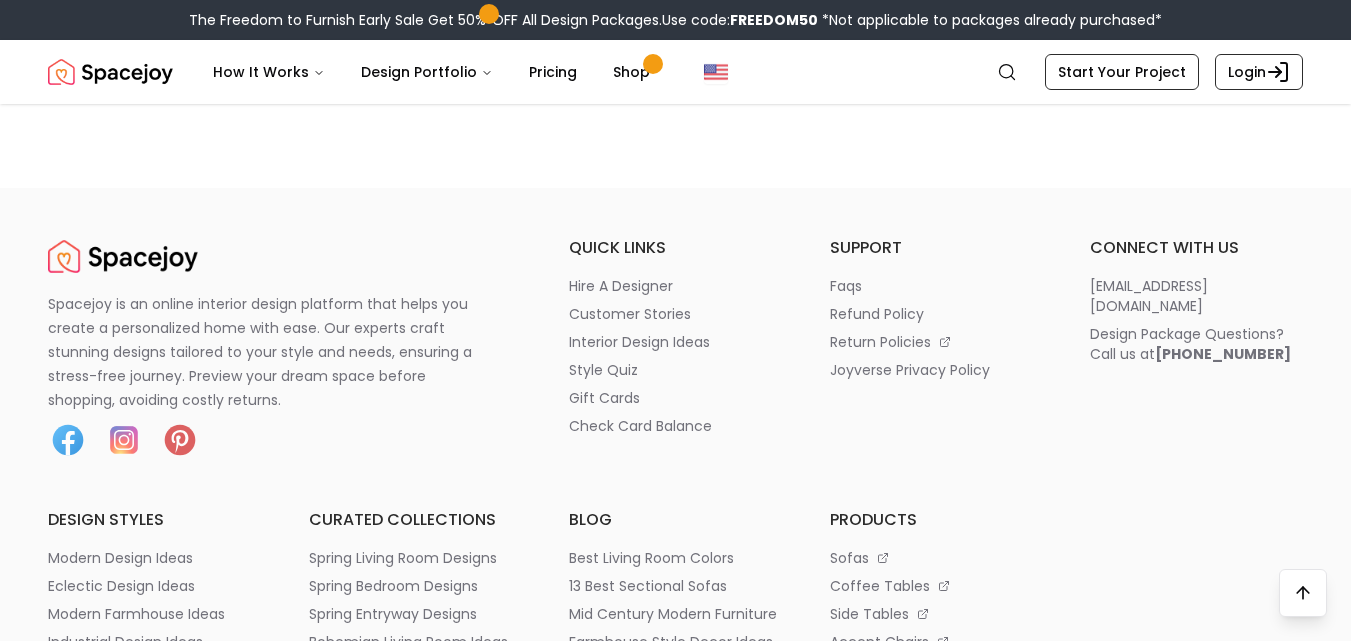 scroll, scrollTop: 9976, scrollLeft: 0, axis: vertical 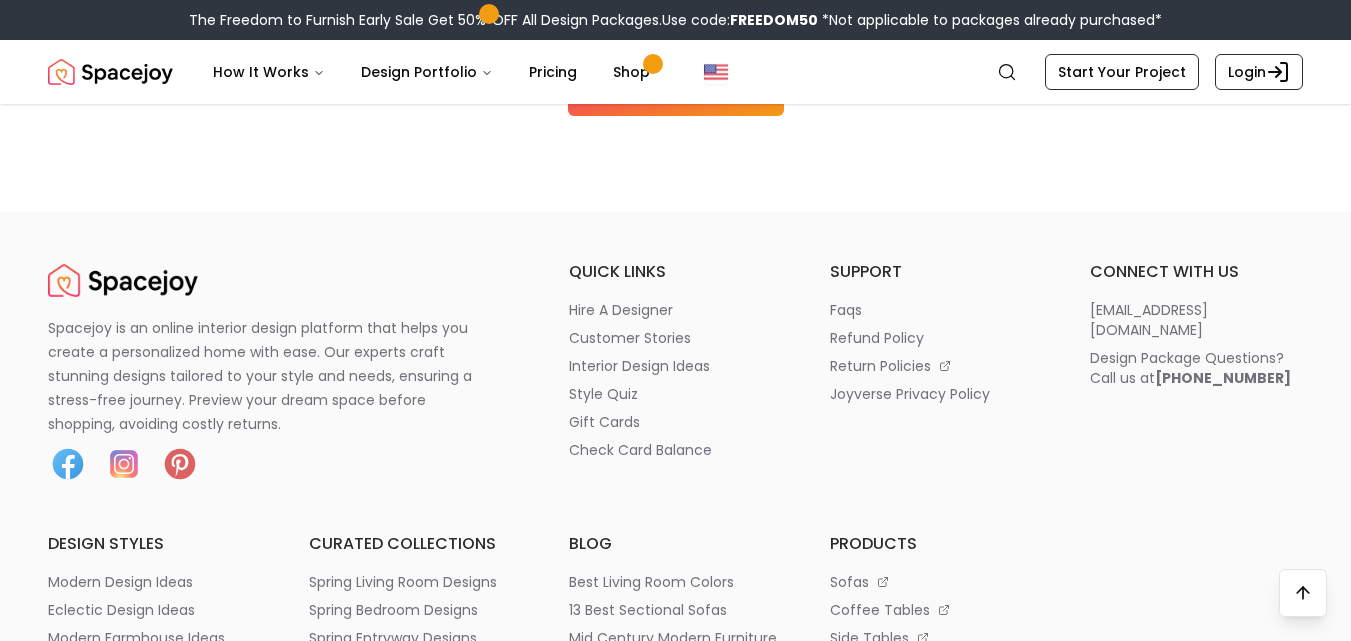 click on "Spacejoy is an online interior design platform that helps you create a personalized home with ease. Our experts craft stunning designs tailored to your style and needs, ensuring a stress-free journey. Preview your dream space before shopping, avoiding costly returns. quick links hire a designer customer stories interior design ideas style quiz gift cards check card balance support faqs refund policy return policies joyverse privacy policy connect with us [EMAIL_ADDRESS][DOMAIN_NAME] Design Package Questions? Call us at  [PHONE_NUMBER] design styles modern design ideas eclectic design ideas modern farmhouse ideas industrial design ideas mid-century modern ideas transitional design ideas contemporary modern ideas coastal design ideas curated collections spring living room designs spring bedroom designs spring entryway designs bohemian living room ideas open living-dining room ideas small living room design ideas glam design ideas minimalist living room ideas blog best living room colors 13 best sectional sofas sofas" at bounding box center [675, 957] 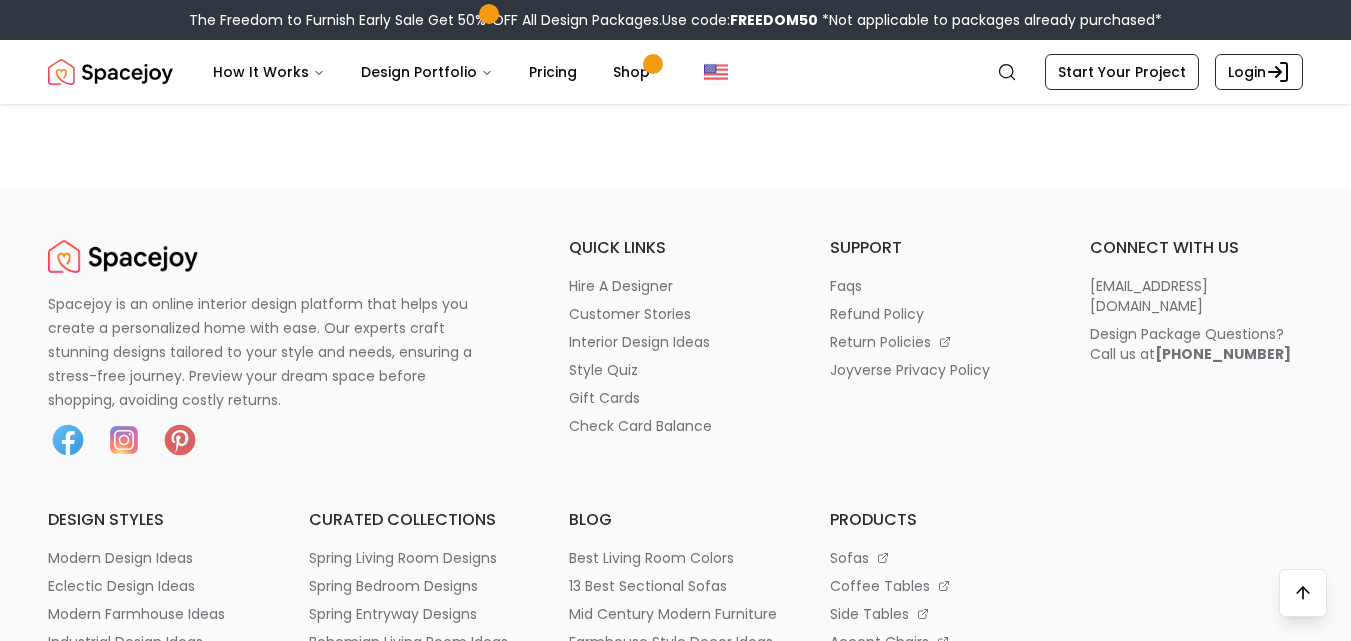 click on "connect with us [EMAIL_ADDRESS][DOMAIN_NAME] Design Package Questions? Call us at  [PHONE_NUMBER]" at bounding box center (1196, 348) 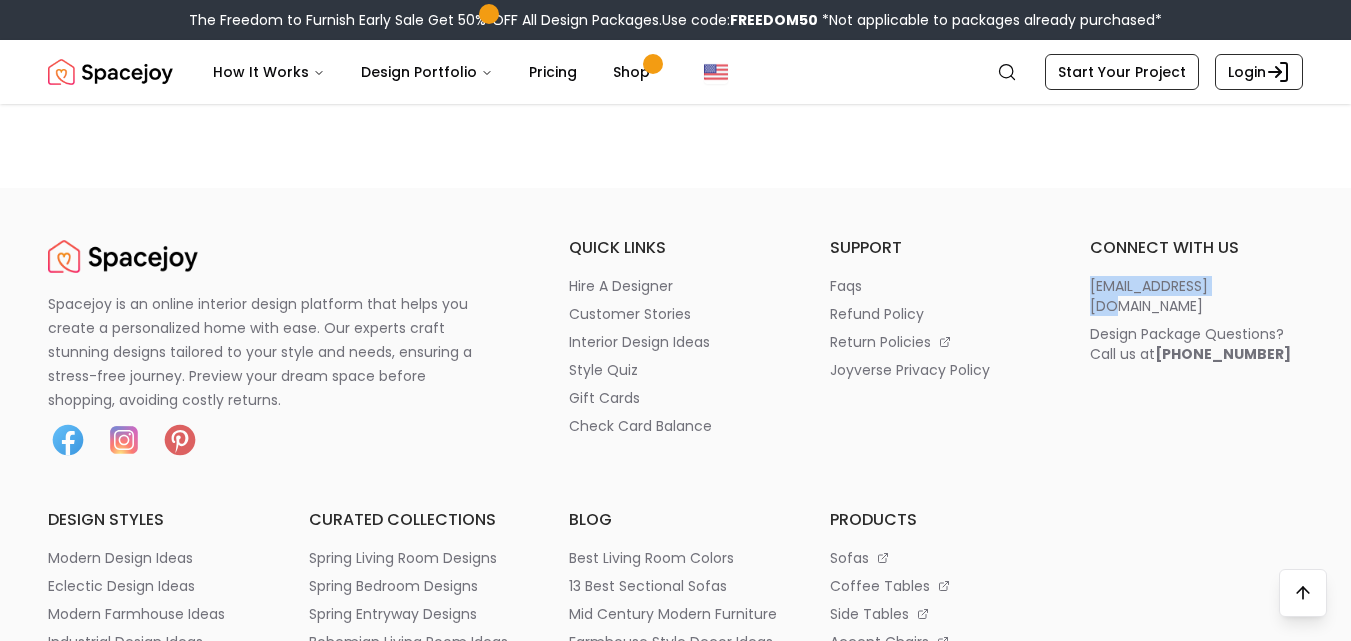 copy on "[EMAIL_ADDRESS][DOMAIN_NAME]" 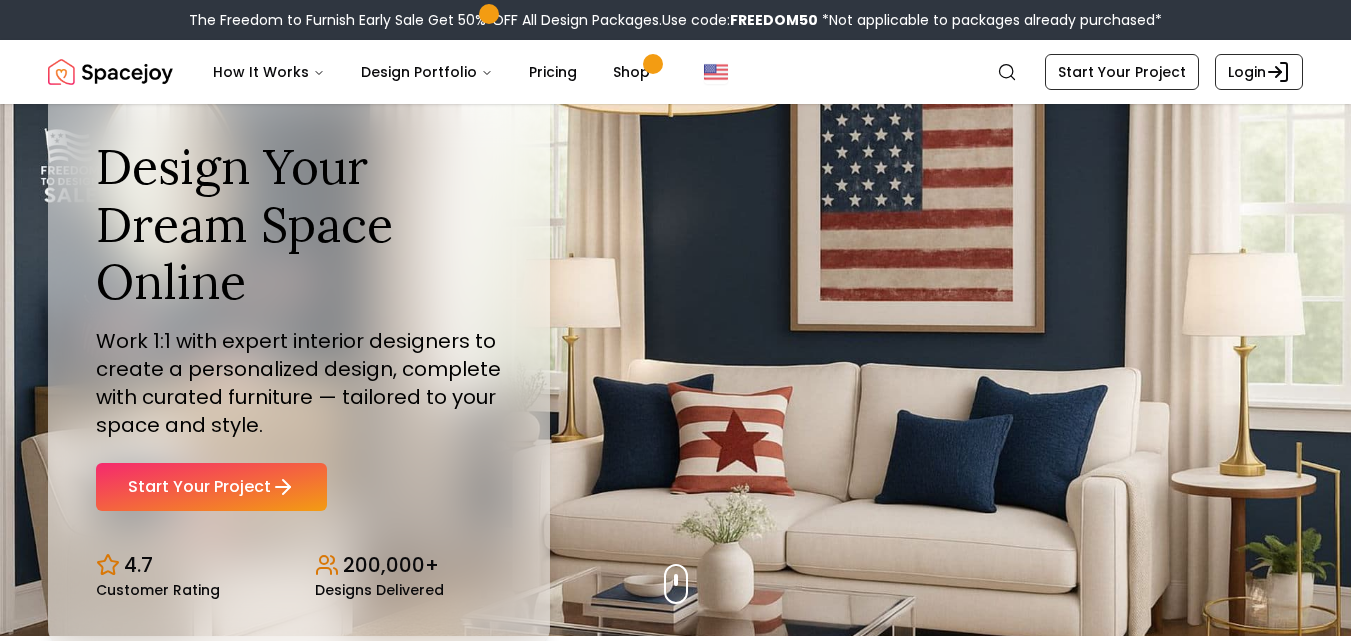 scroll, scrollTop: 0, scrollLeft: 0, axis: both 